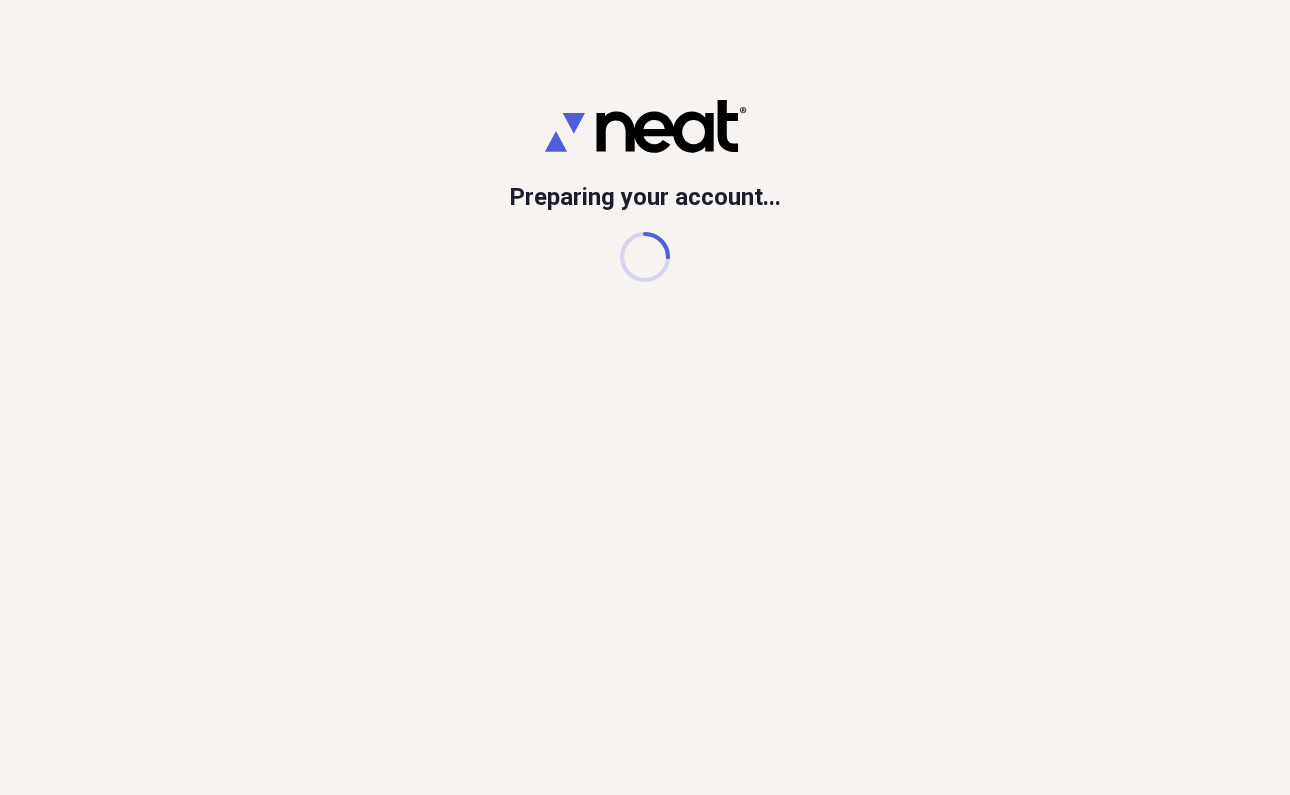 scroll, scrollTop: 0, scrollLeft: 0, axis: both 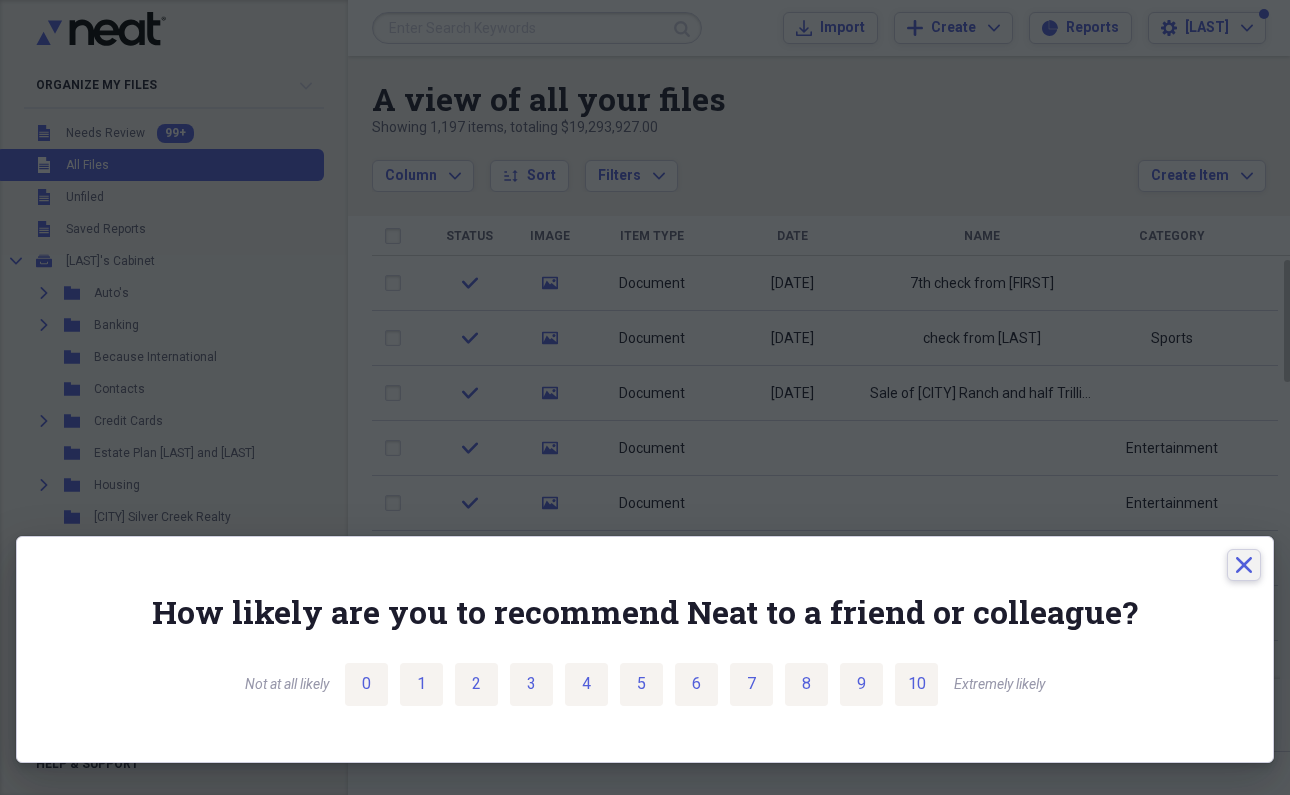 click on "Close" 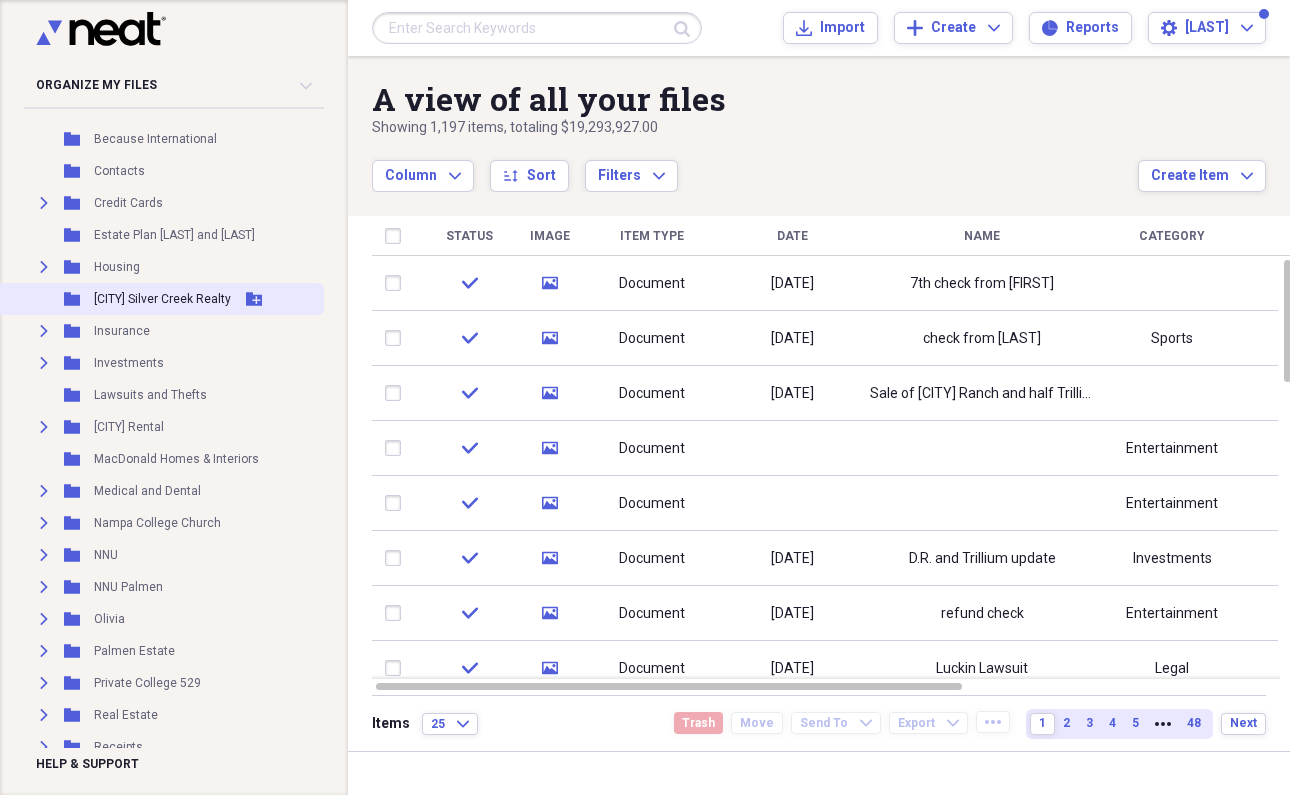scroll, scrollTop: 219, scrollLeft: 0, axis: vertical 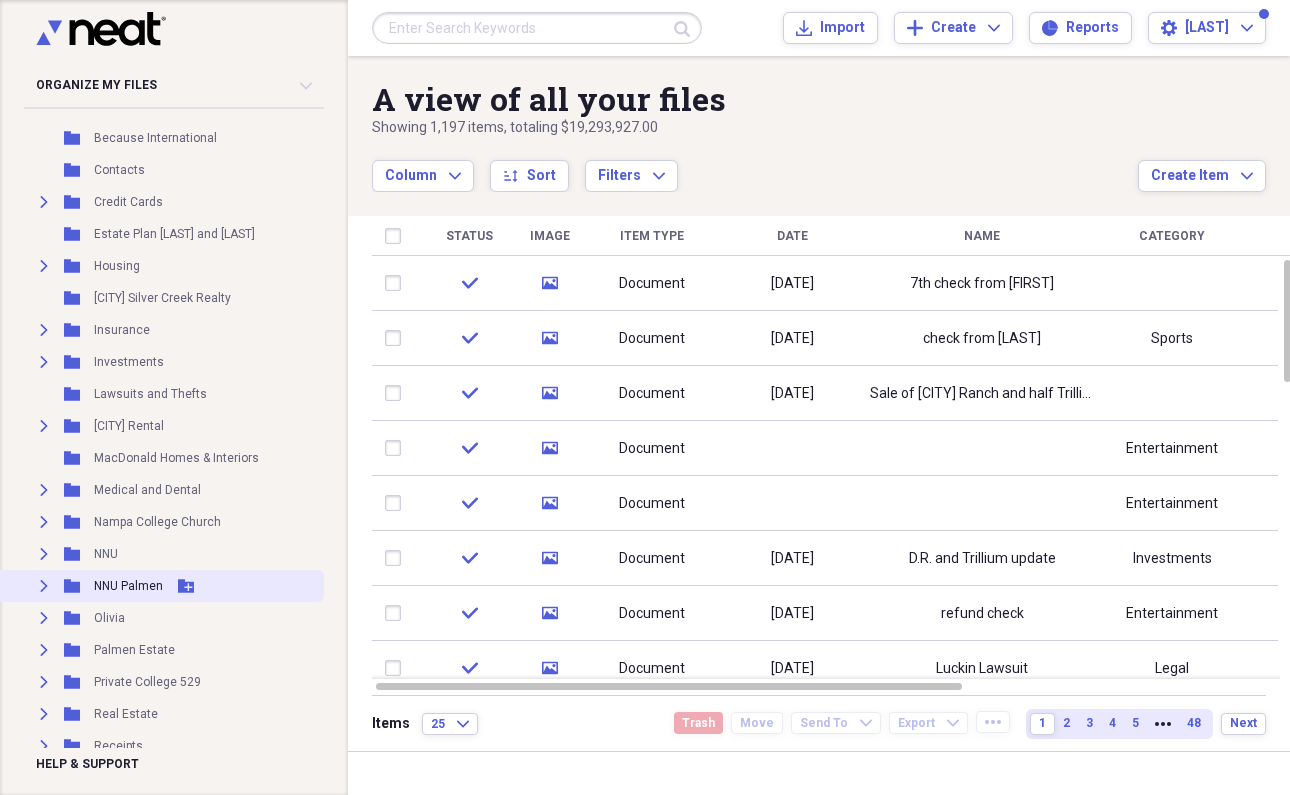 click on "Expand" 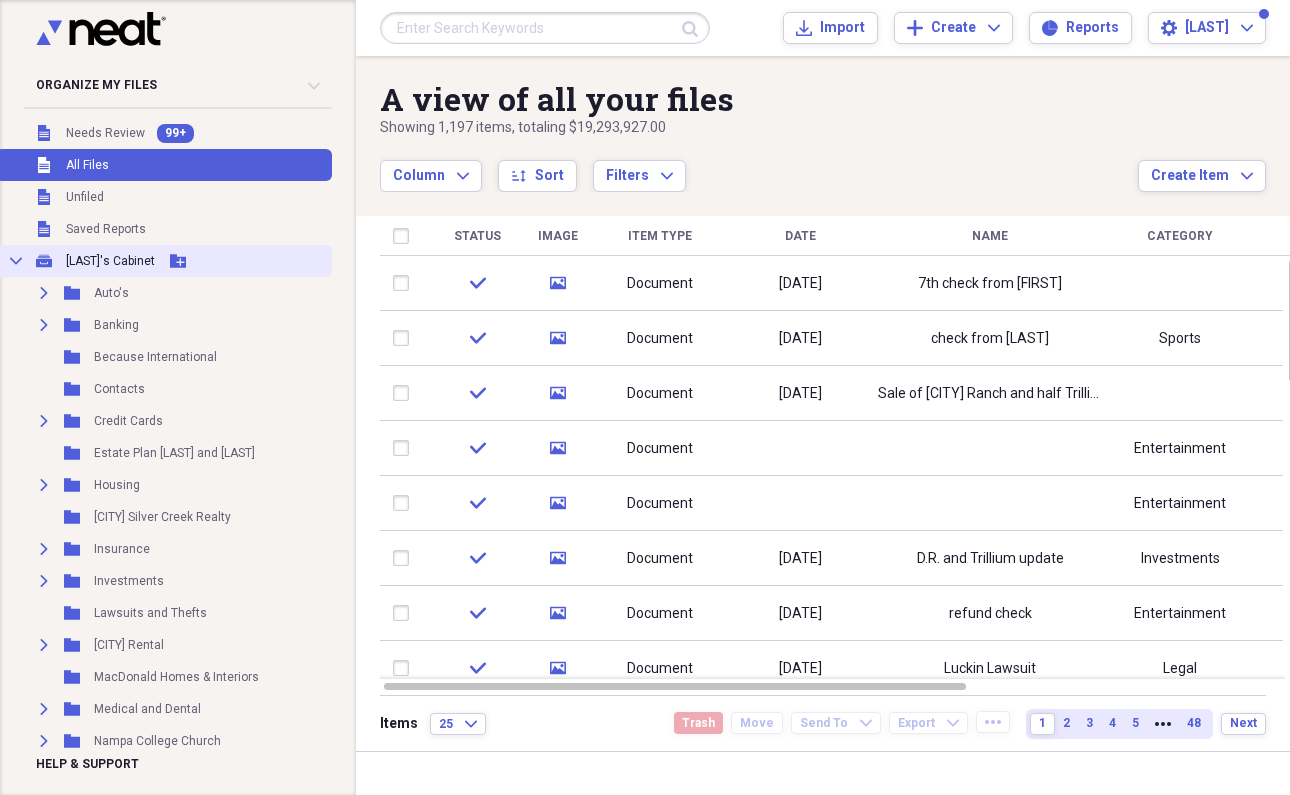 scroll, scrollTop: 0, scrollLeft: 0, axis: both 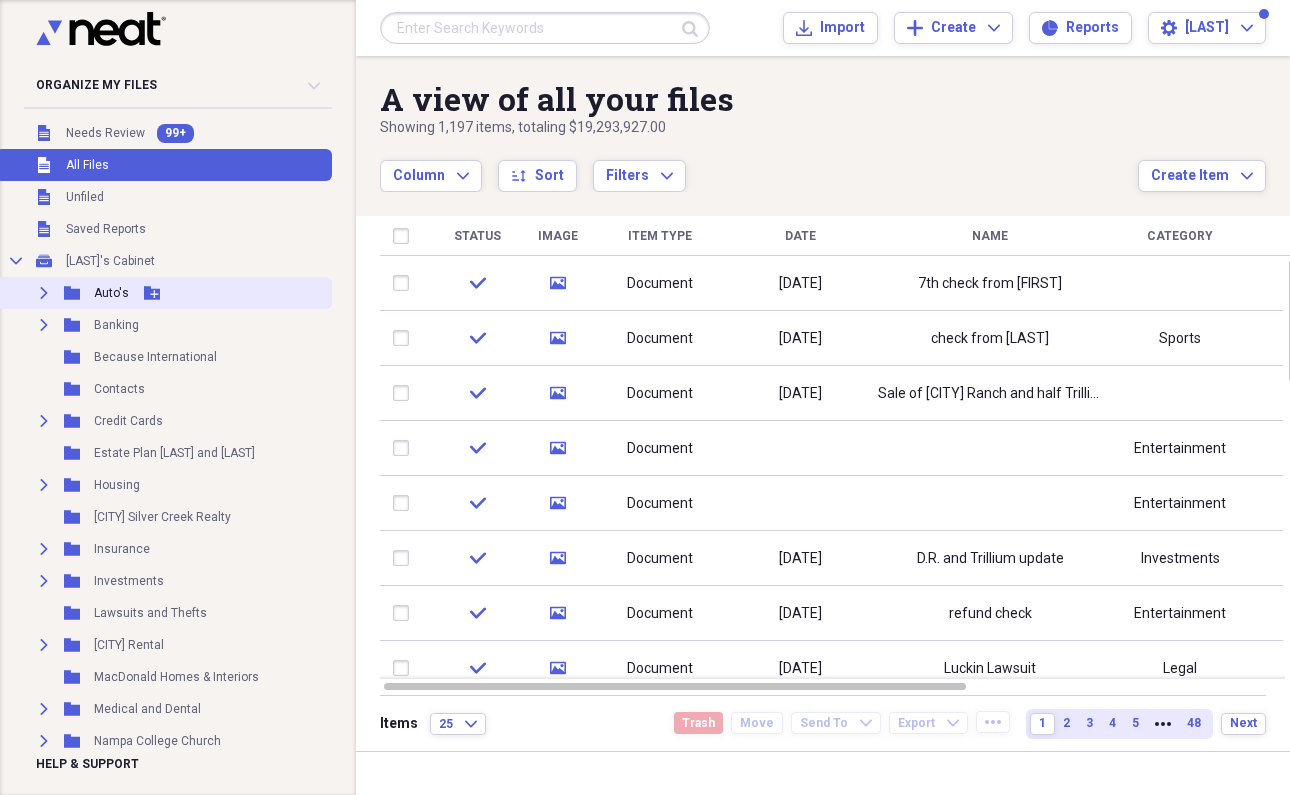 click on "Expand" 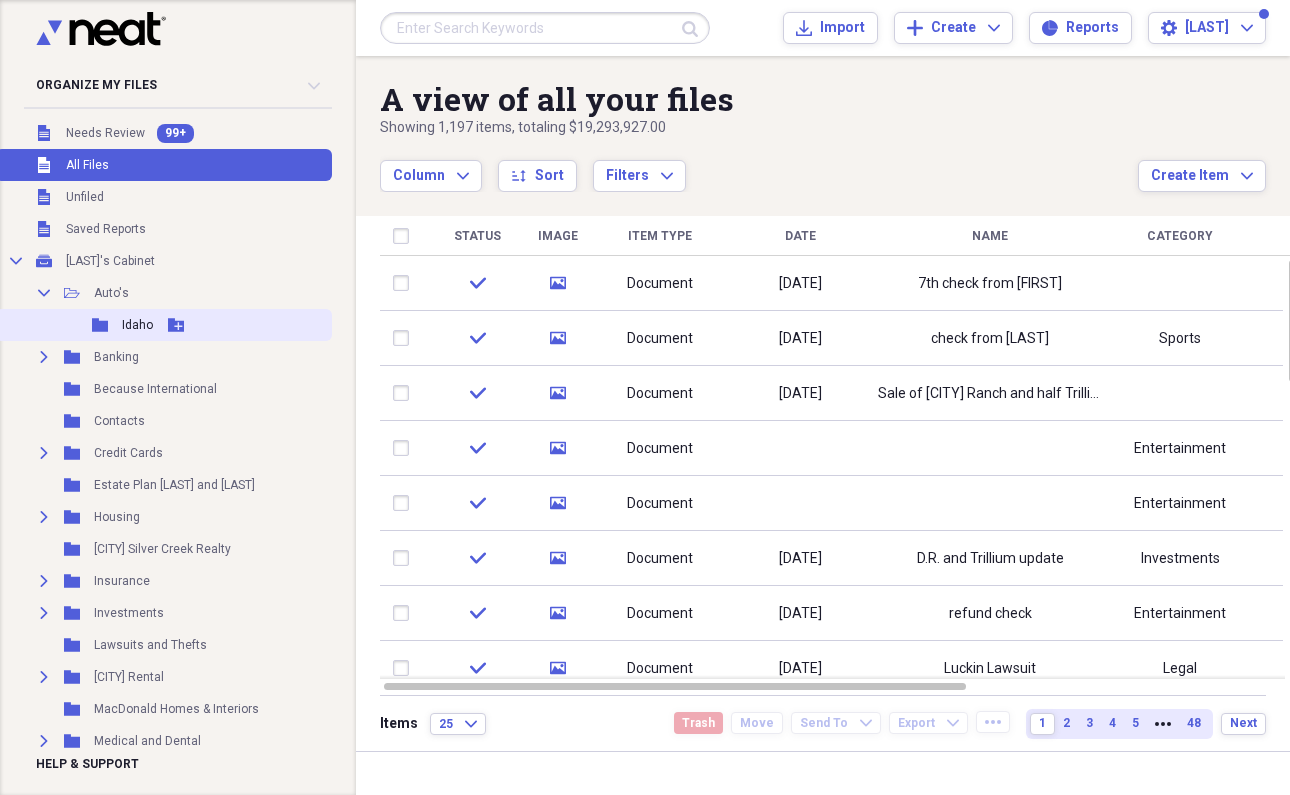 click on "Folder Idaho Add Folder" at bounding box center (164, 325) 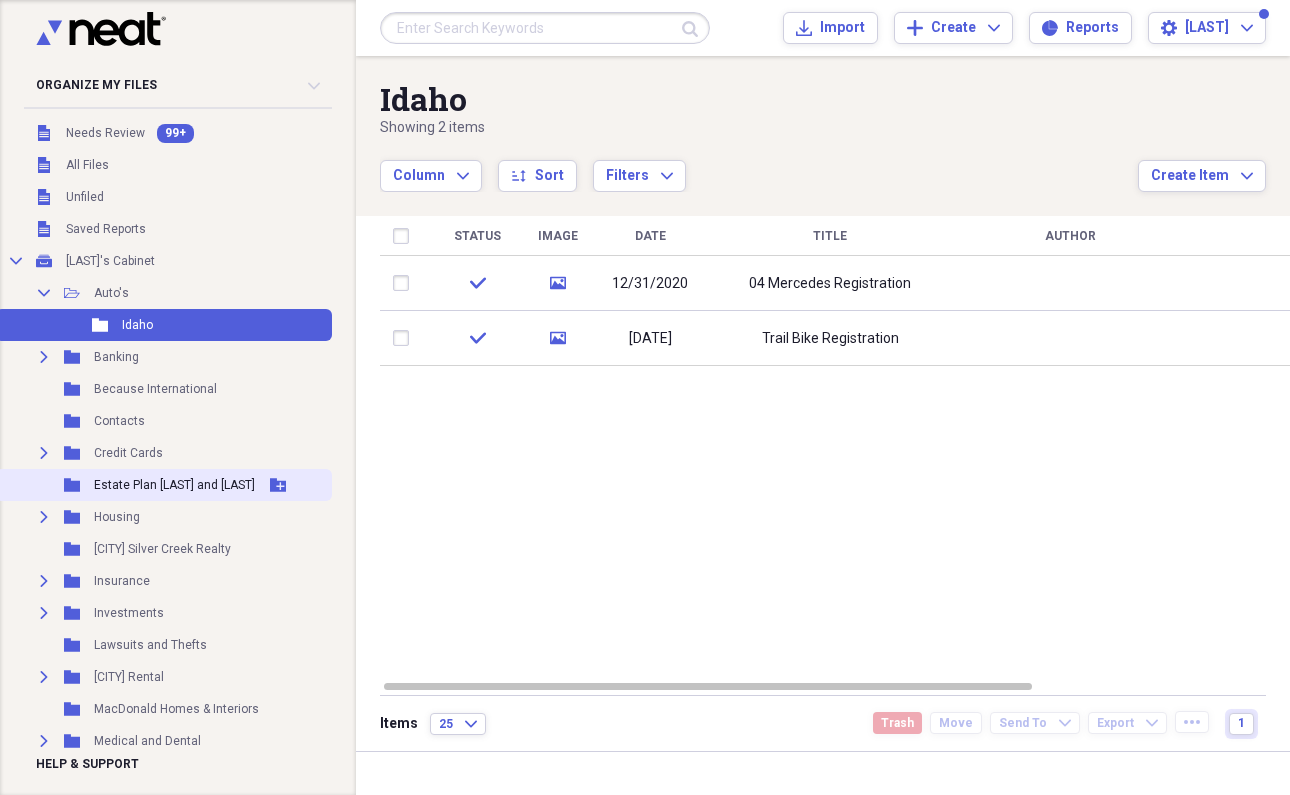 click on "Folder Estate Plan [LAST] and [LAST] Add Folder" at bounding box center (164, 485) 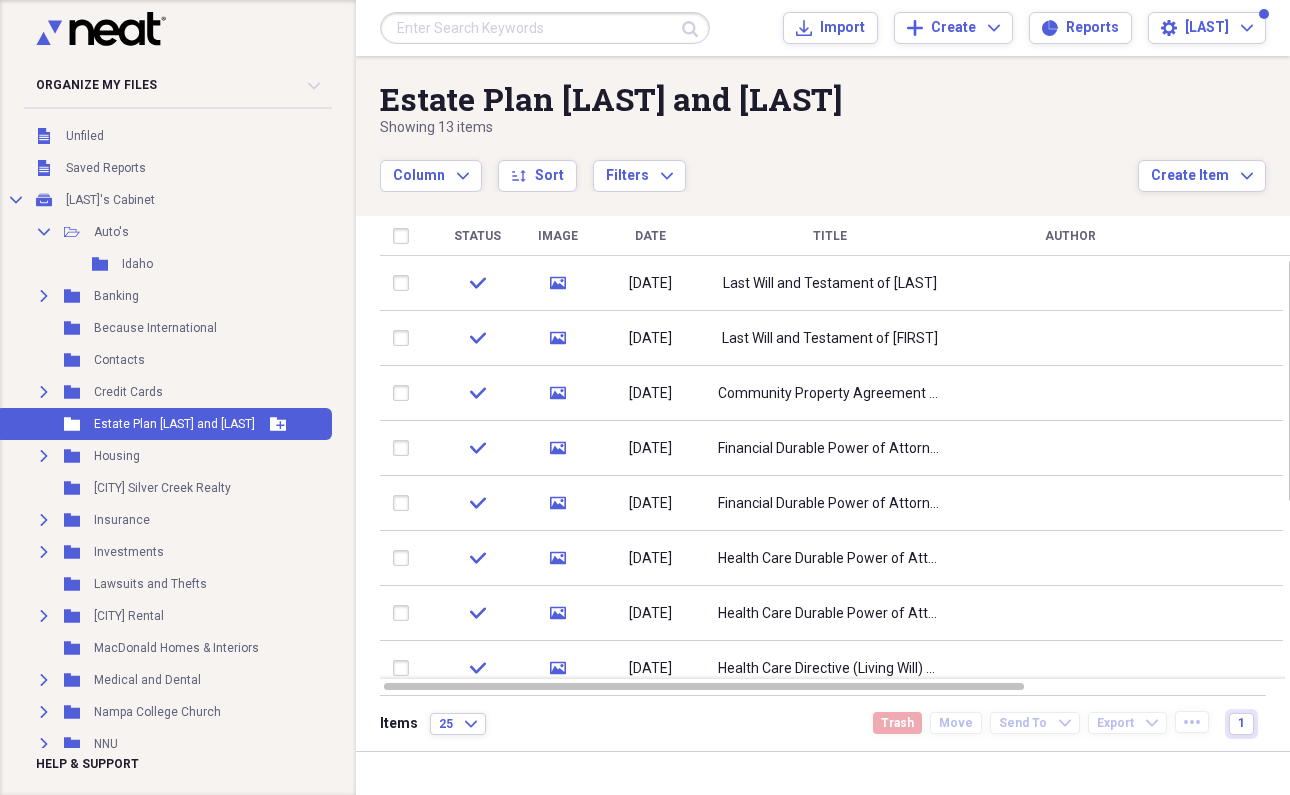 scroll, scrollTop: 64, scrollLeft: 0, axis: vertical 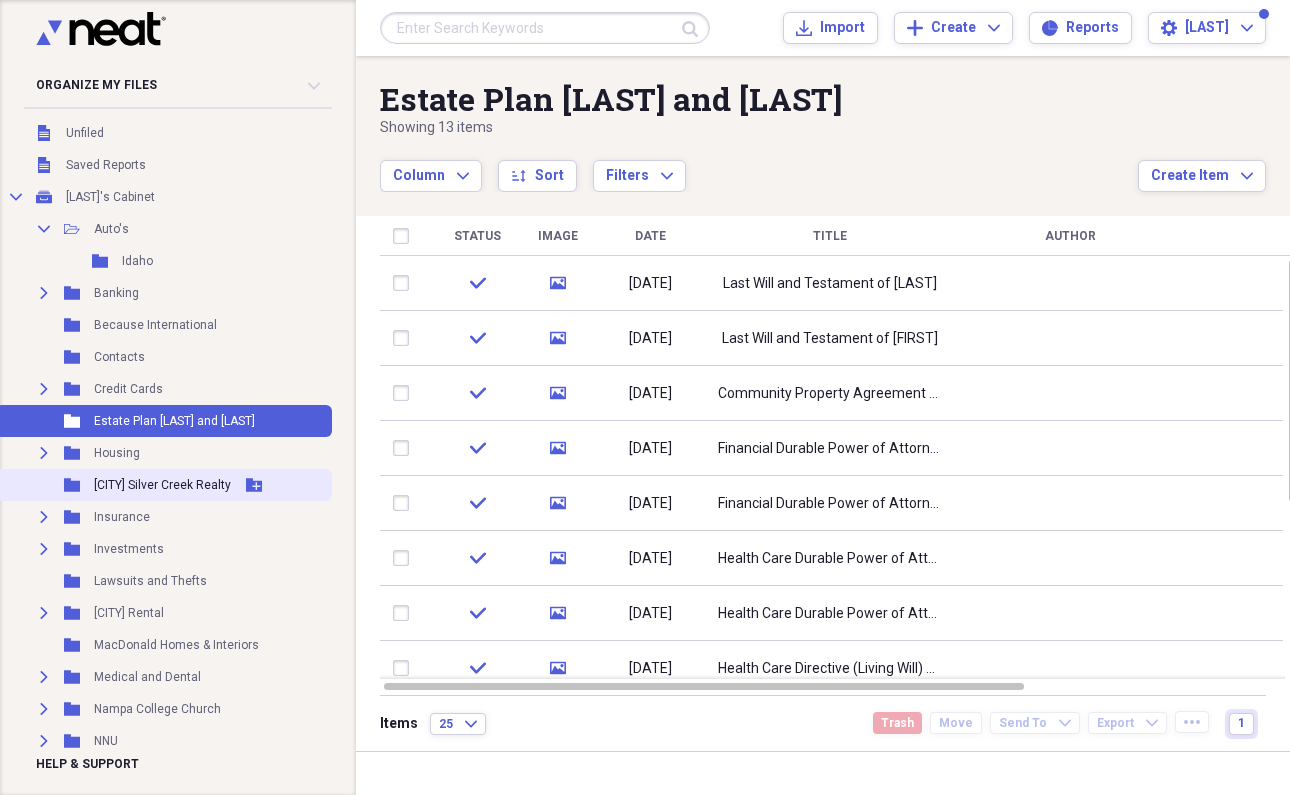 click on "[CITY] Silver Creek Realty" at bounding box center [162, 485] 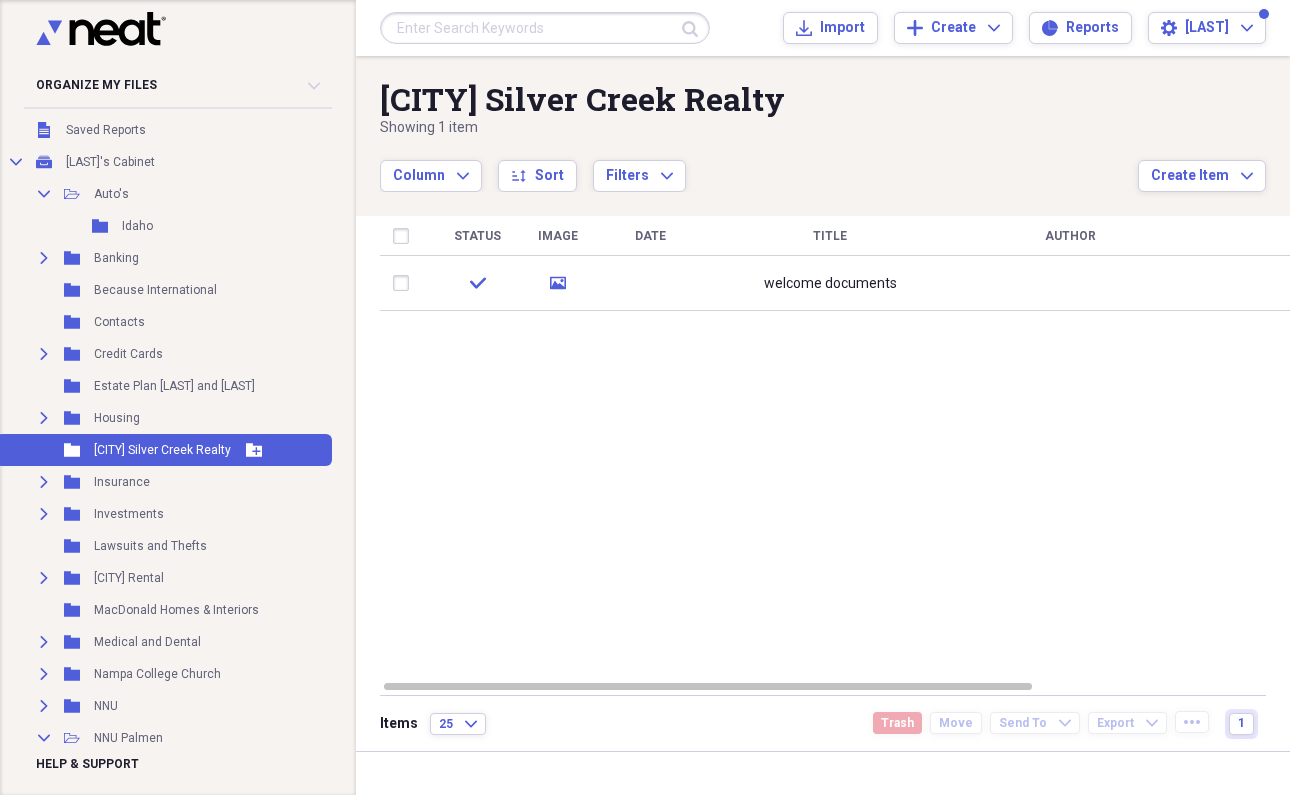 scroll, scrollTop: 106, scrollLeft: 0, axis: vertical 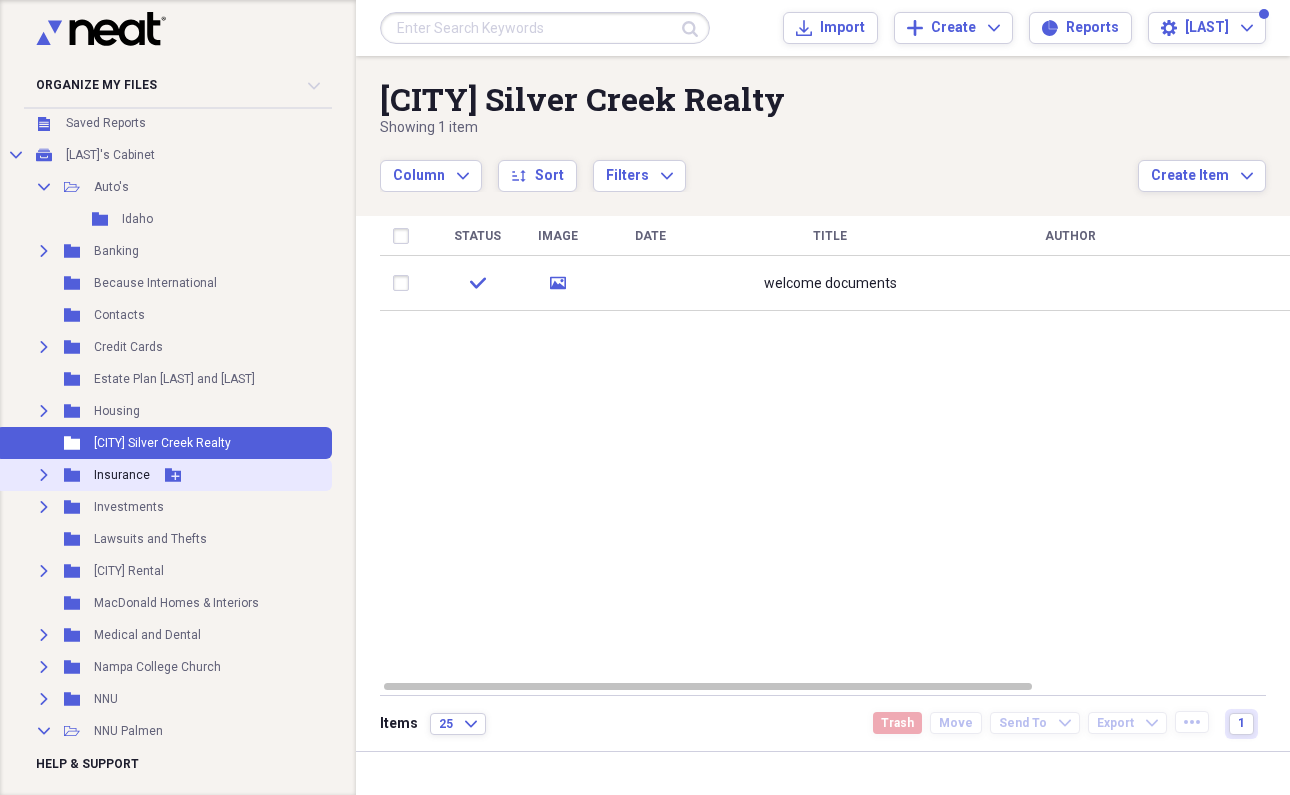 click on "Expand Folder Insurance Add Folder" at bounding box center (164, 475) 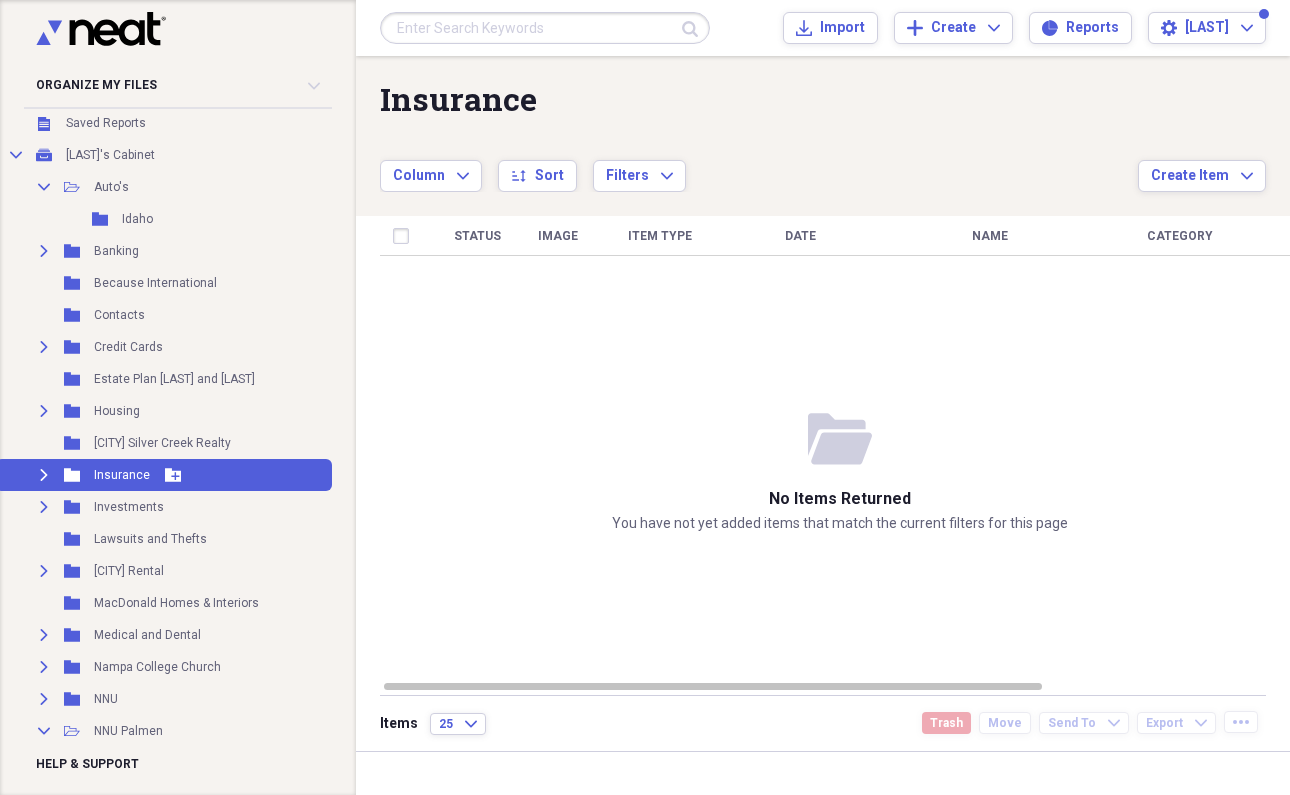 scroll, scrollTop: 135, scrollLeft: 0, axis: vertical 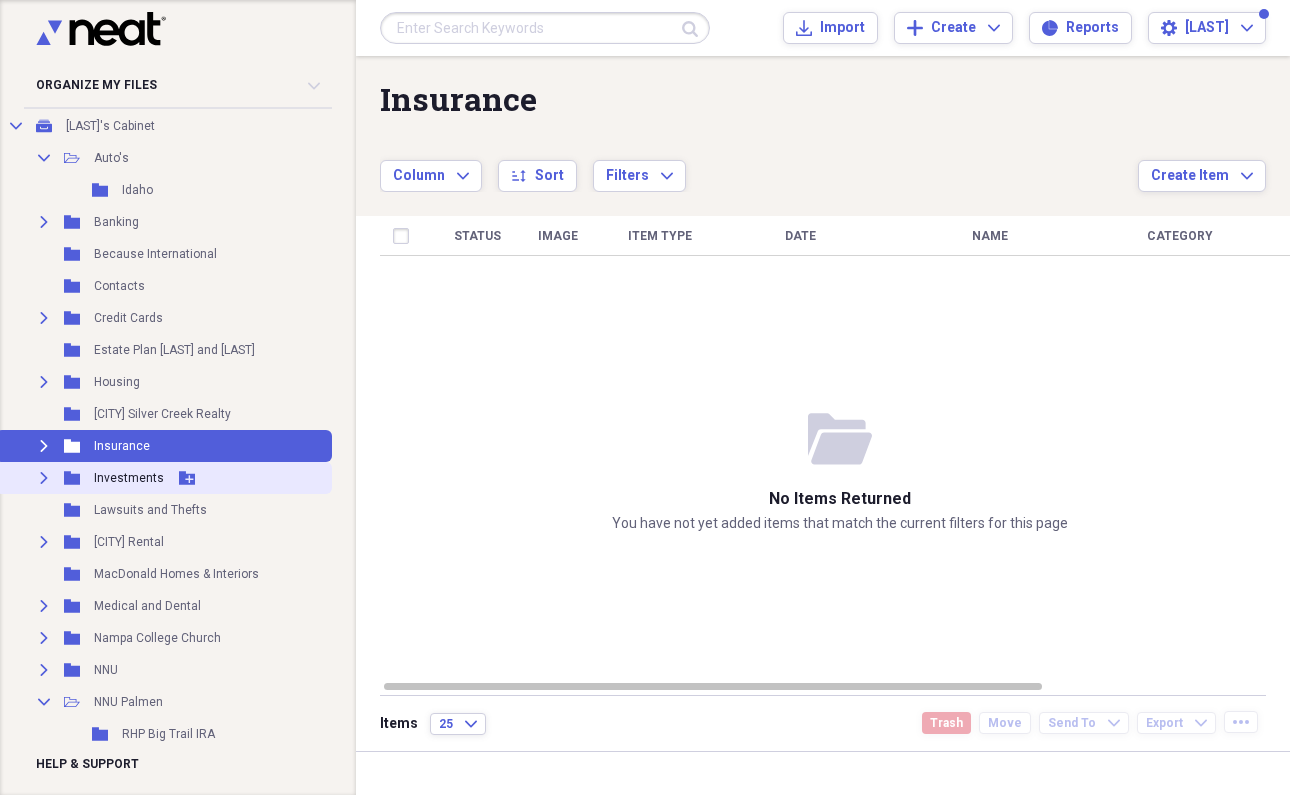 click on "Investments" at bounding box center [129, 478] 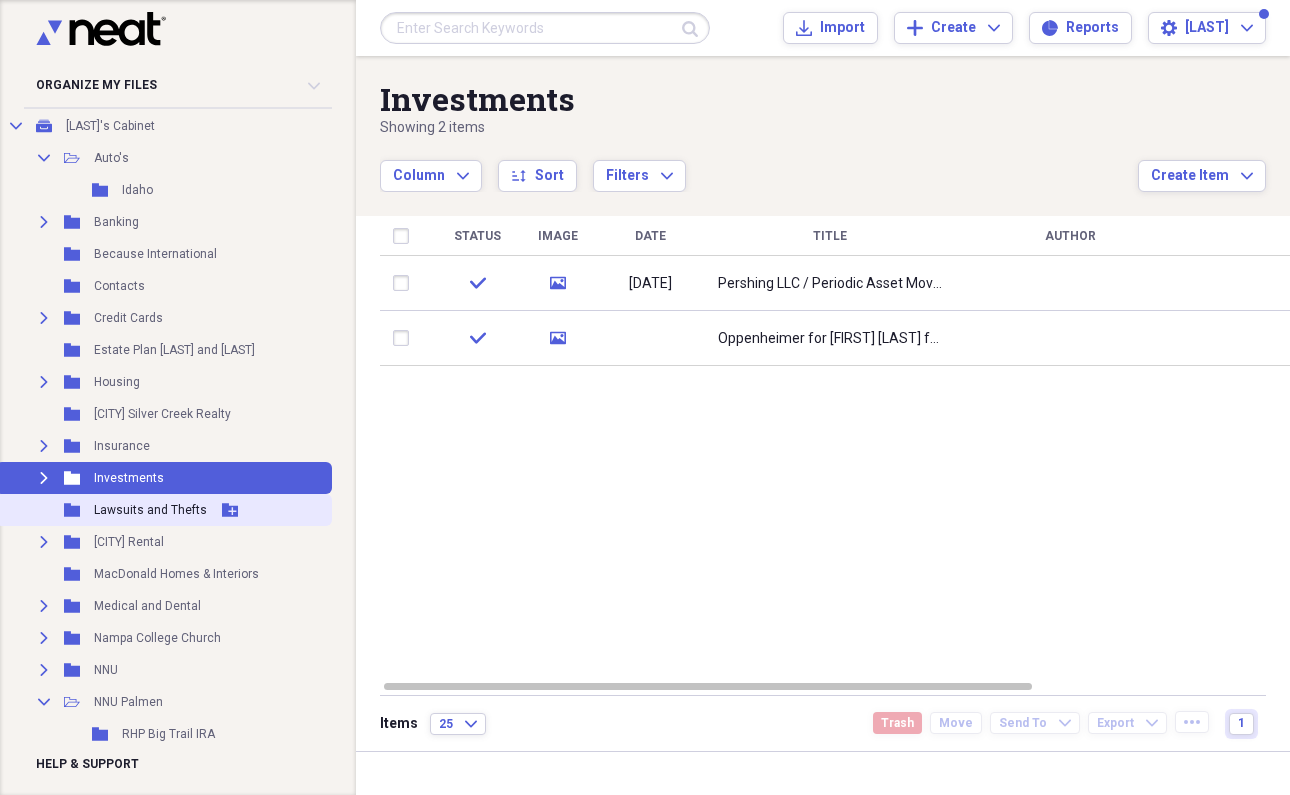 click on "Lawsuits and Thefts" at bounding box center (150, 510) 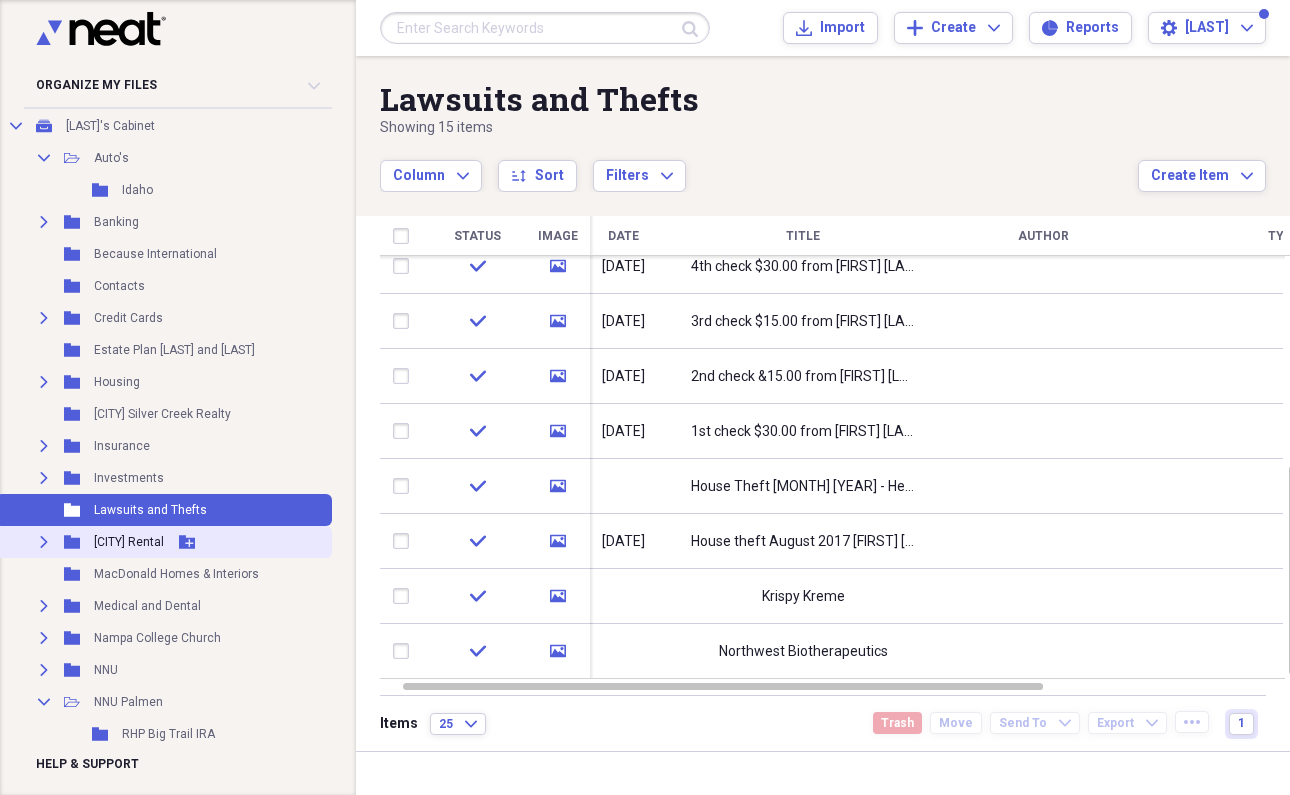click on "[CITY] Rental" at bounding box center (129, 542) 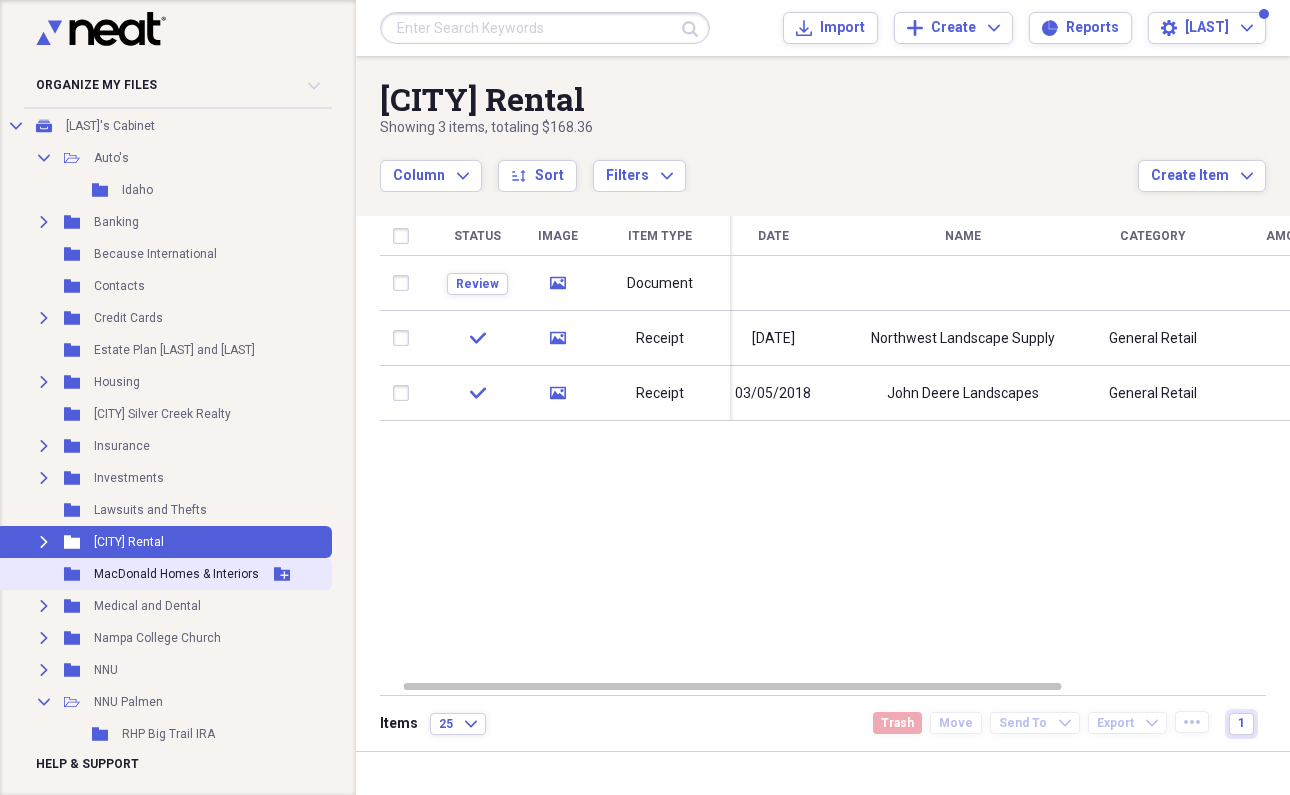 click on "MacDonald Homes & Interiors" at bounding box center (176, 574) 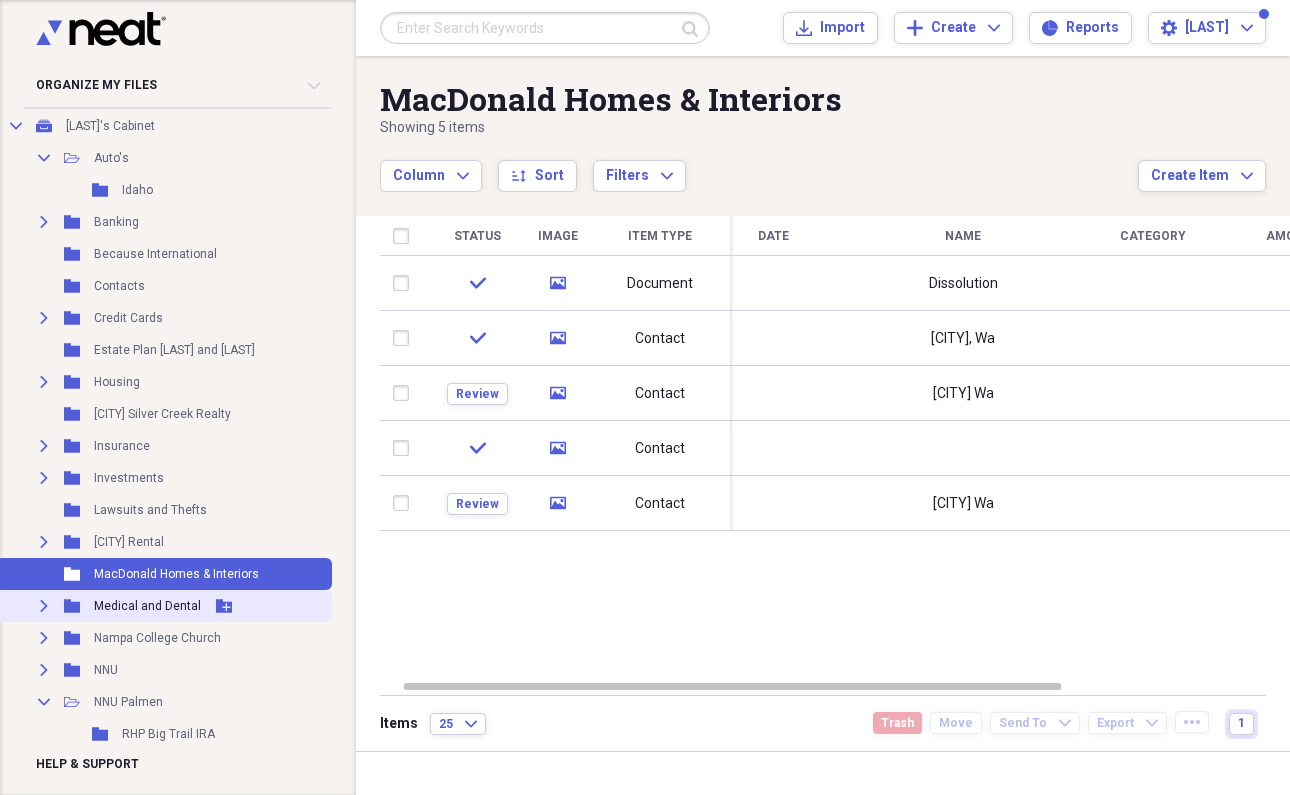 click on "Medical and Dental" at bounding box center (147, 606) 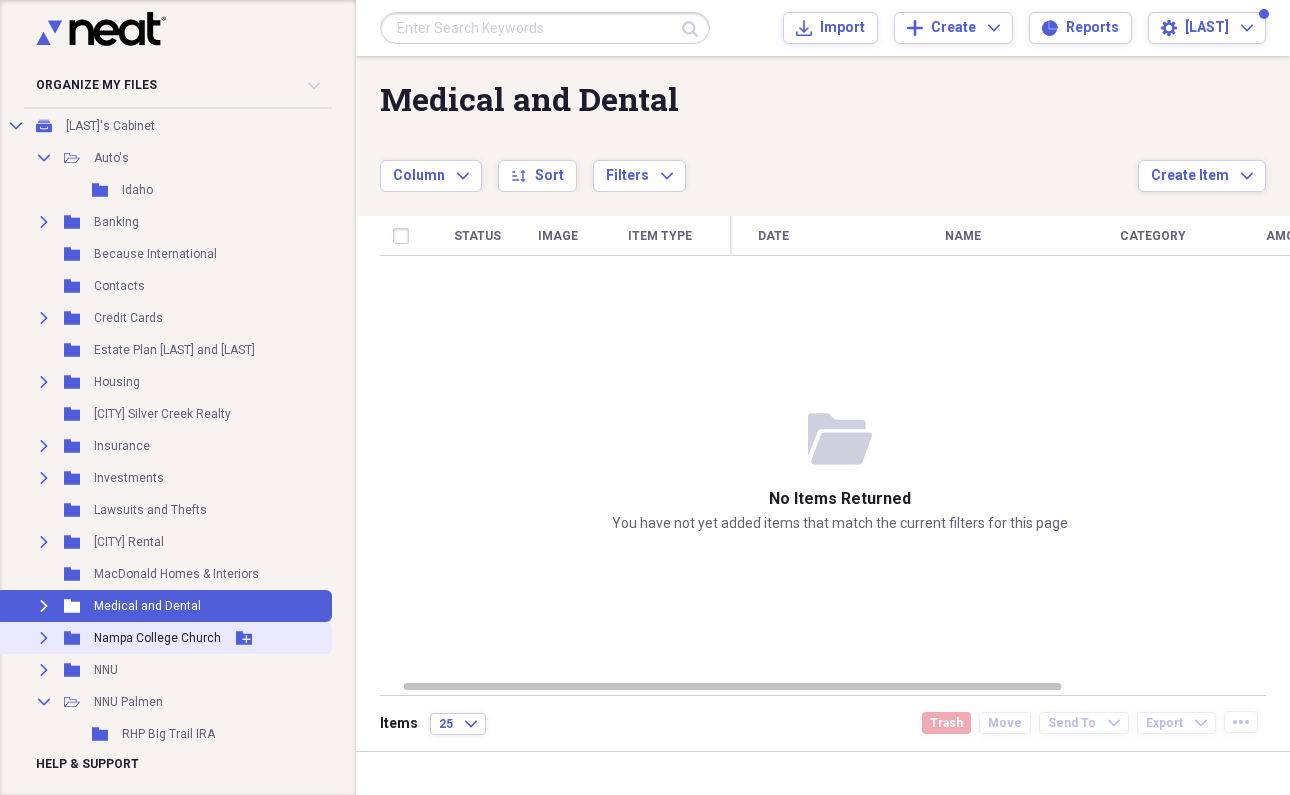 click on "Nampa College Church" at bounding box center (157, 638) 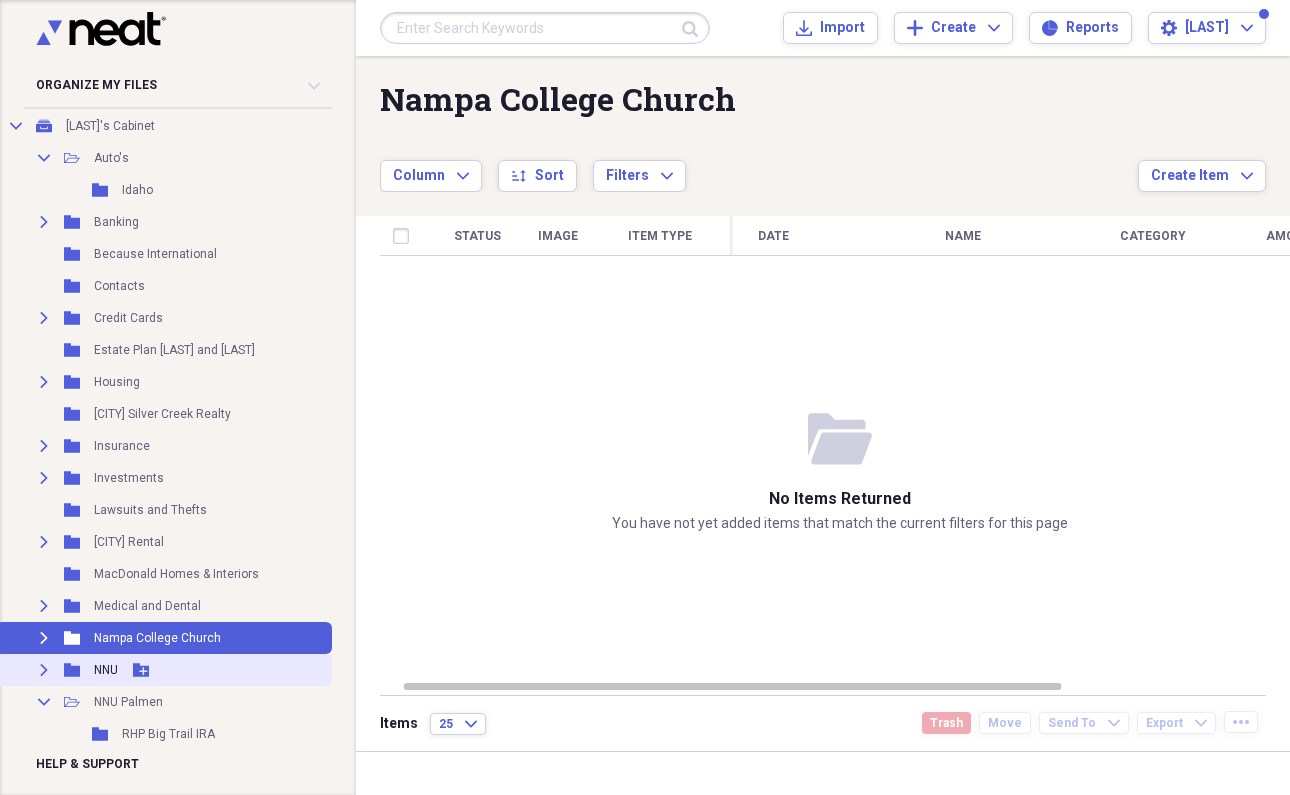 click on "NNU" at bounding box center (106, 670) 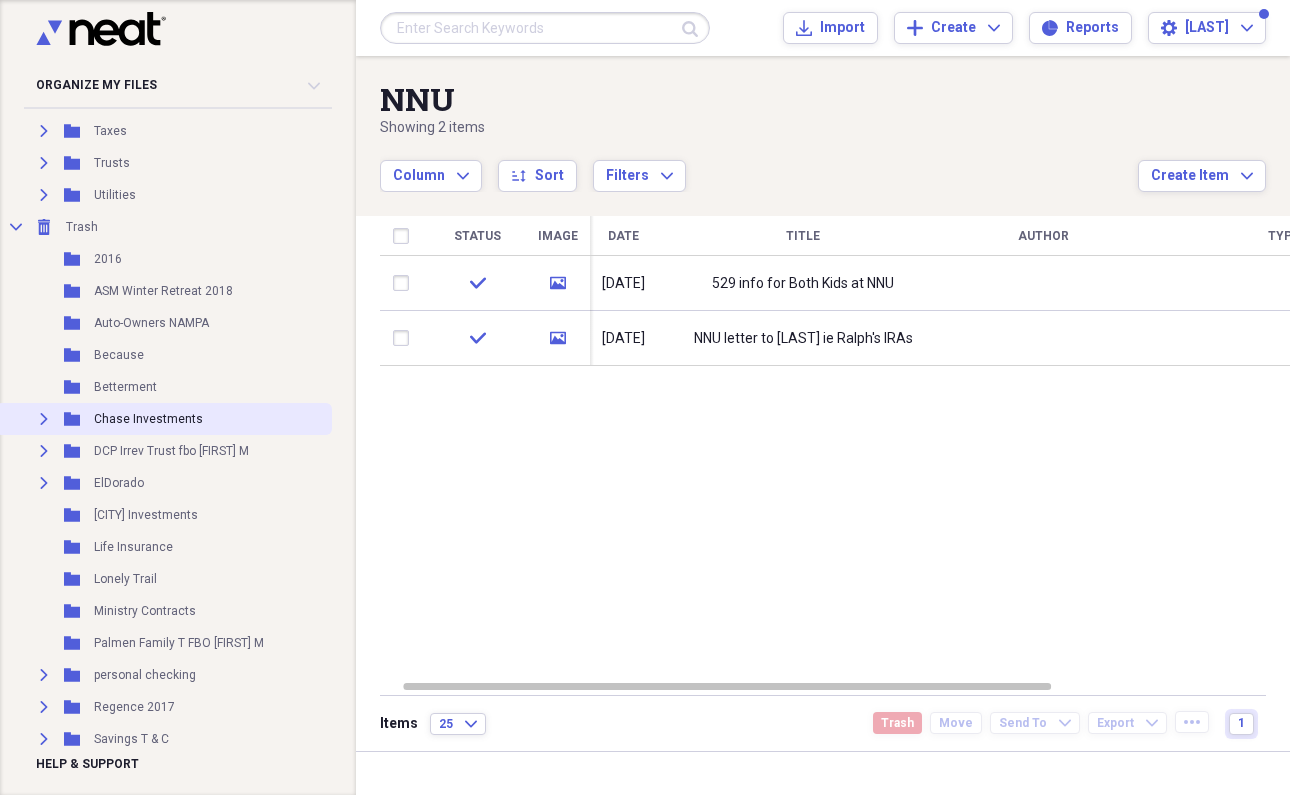 scroll, scrollTop: 961, scrollLeft: 0, axis: vertical 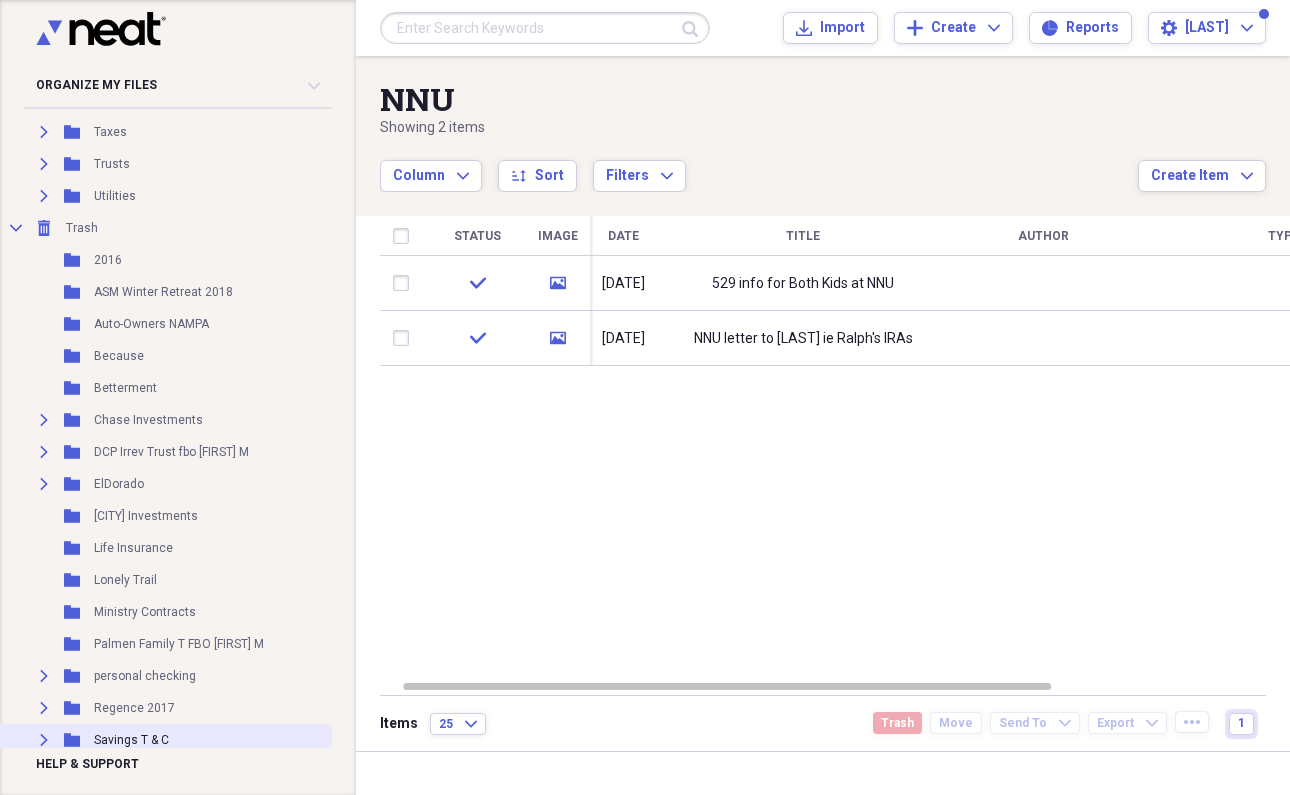 click on "Expand Folder Savings T & C" at bounding box center [164, 740] 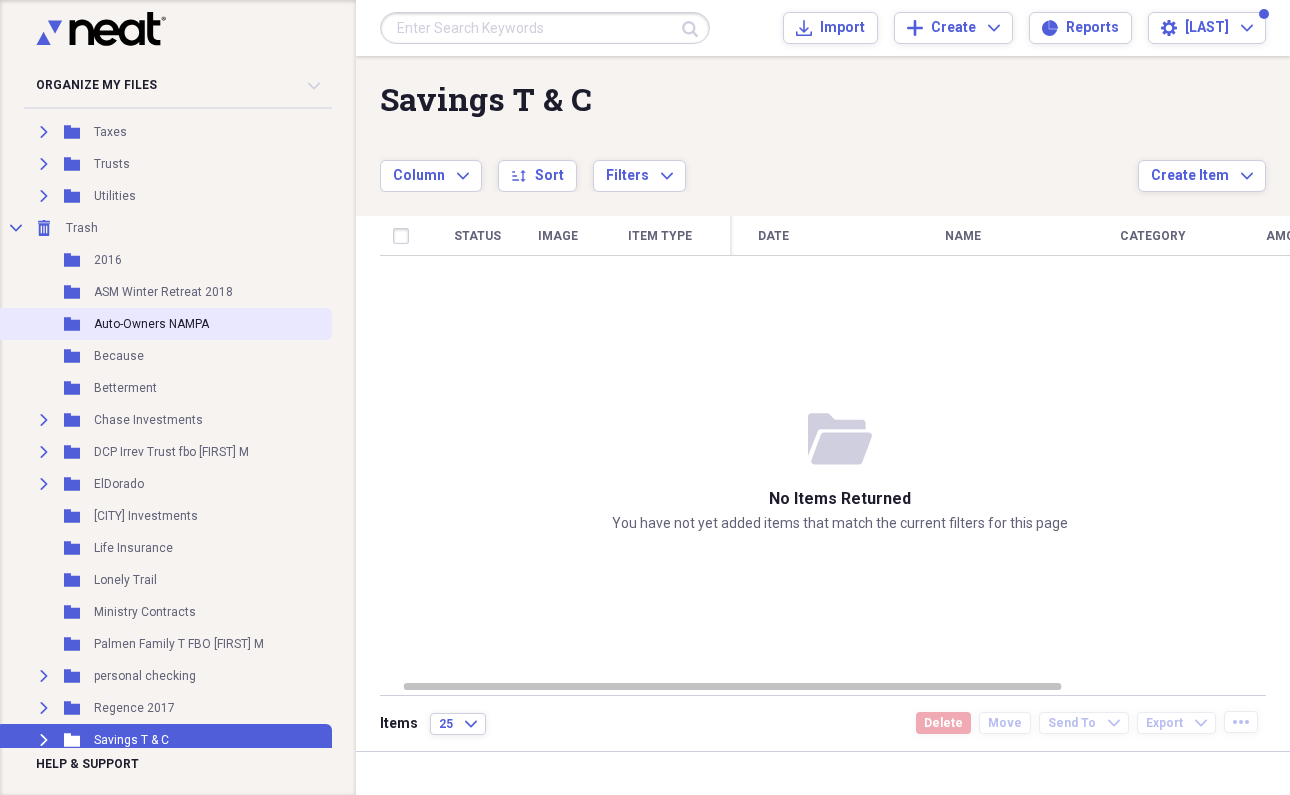 click on "Auto-Owners NAMPA" at bounding box center (151, 324) 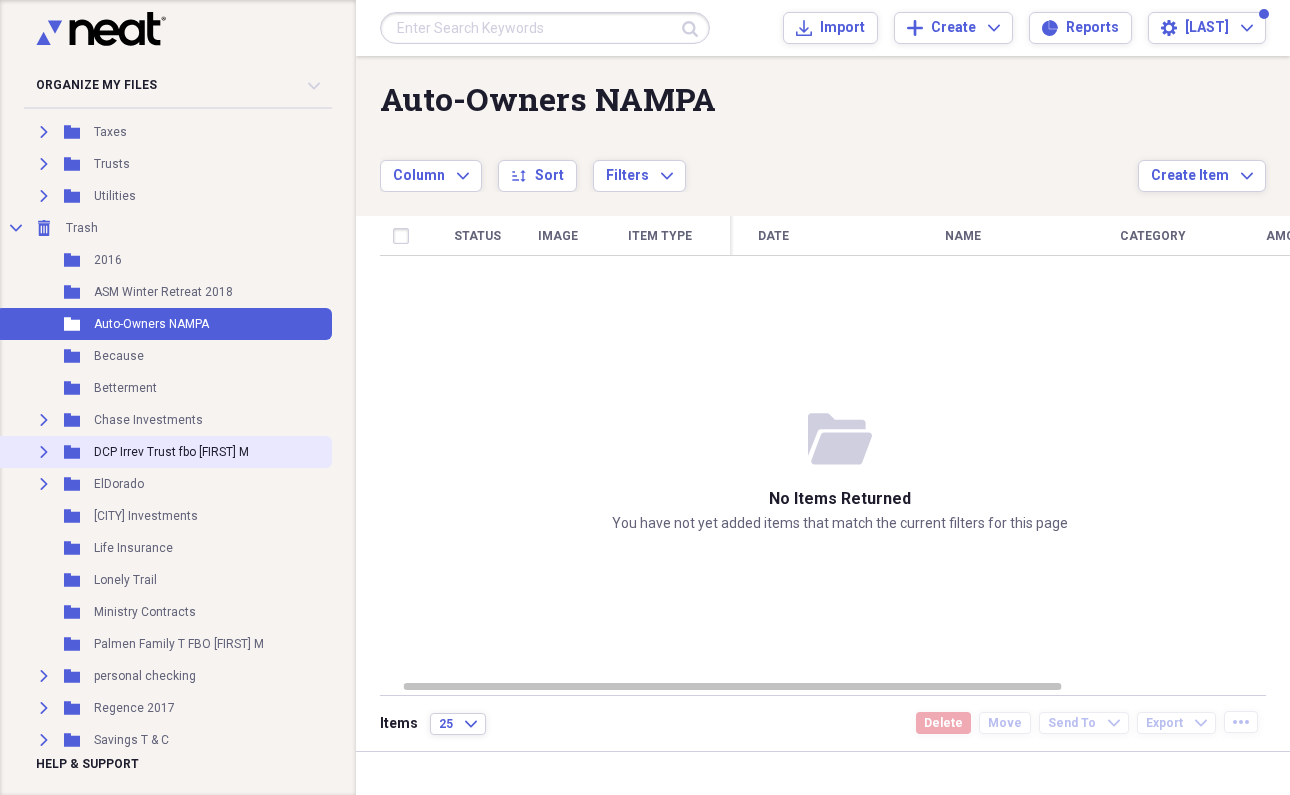 click on "DCP Irrev Trust fbo [FIRST] M" at bounding box center [171, 452] 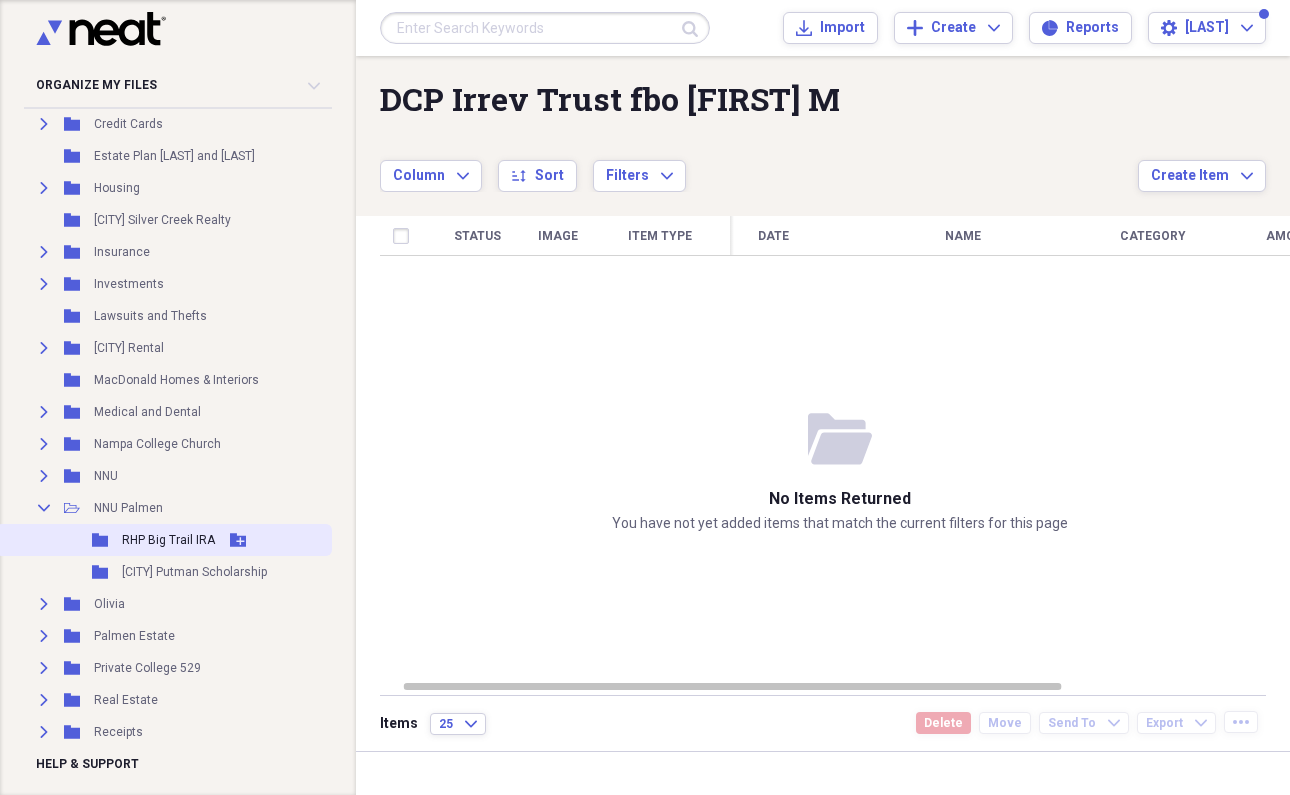scroll, scrollTop: 327, scrollLeft: 0, axis: vertical 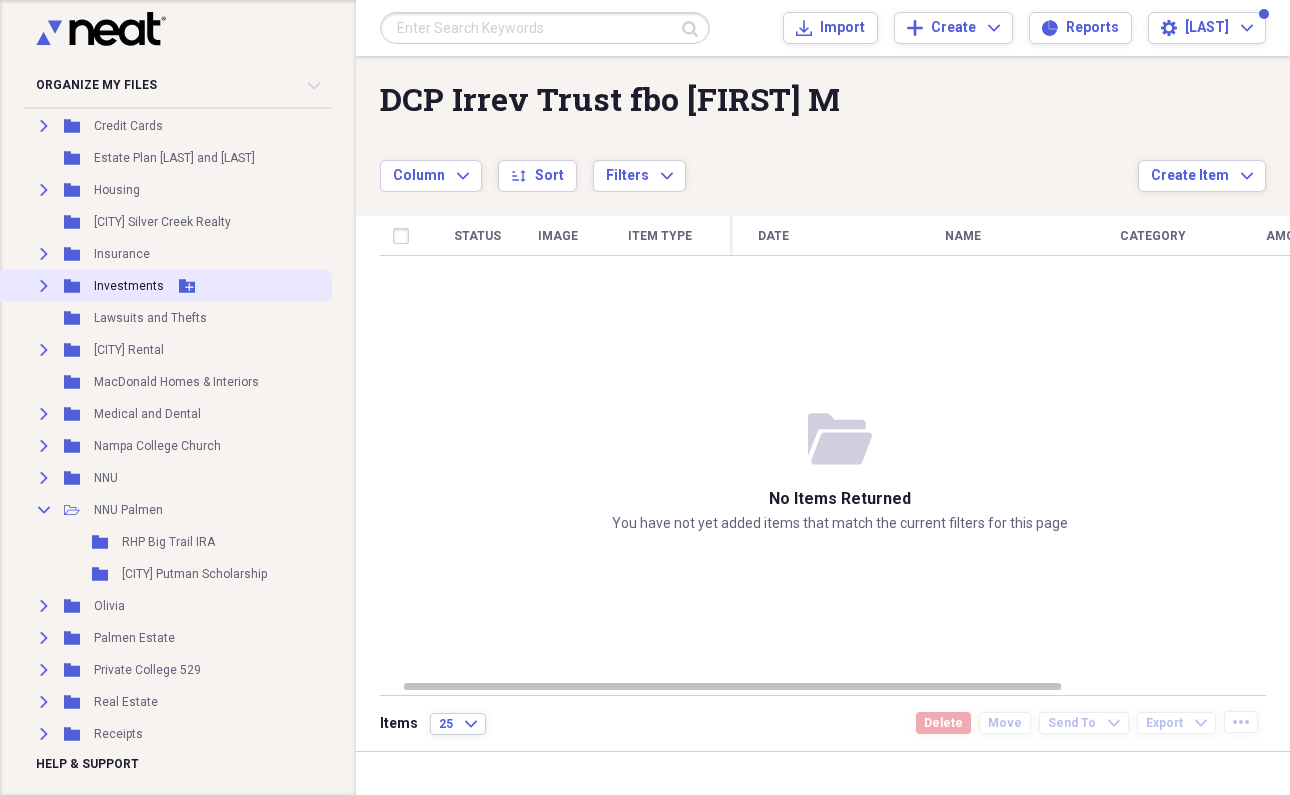 click on "Investments" at bounding box center [129, 286] 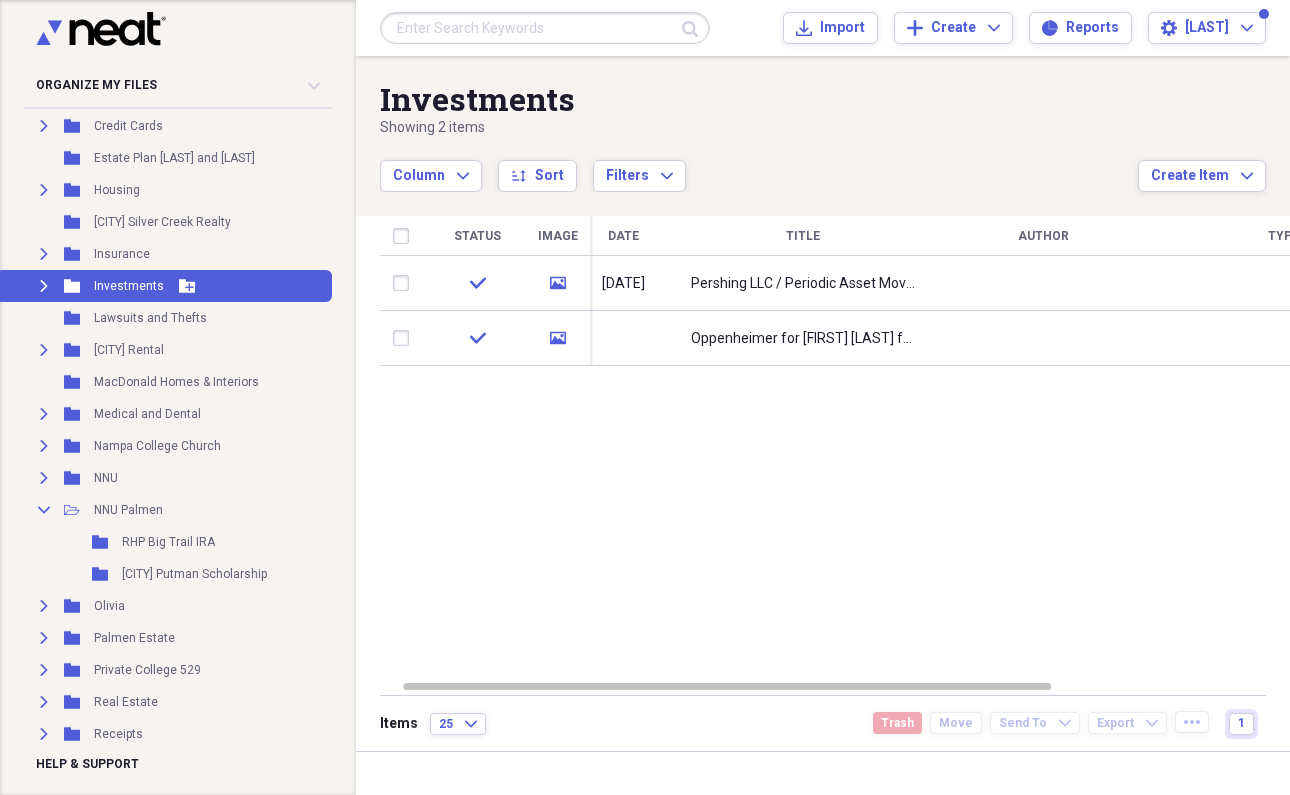 click 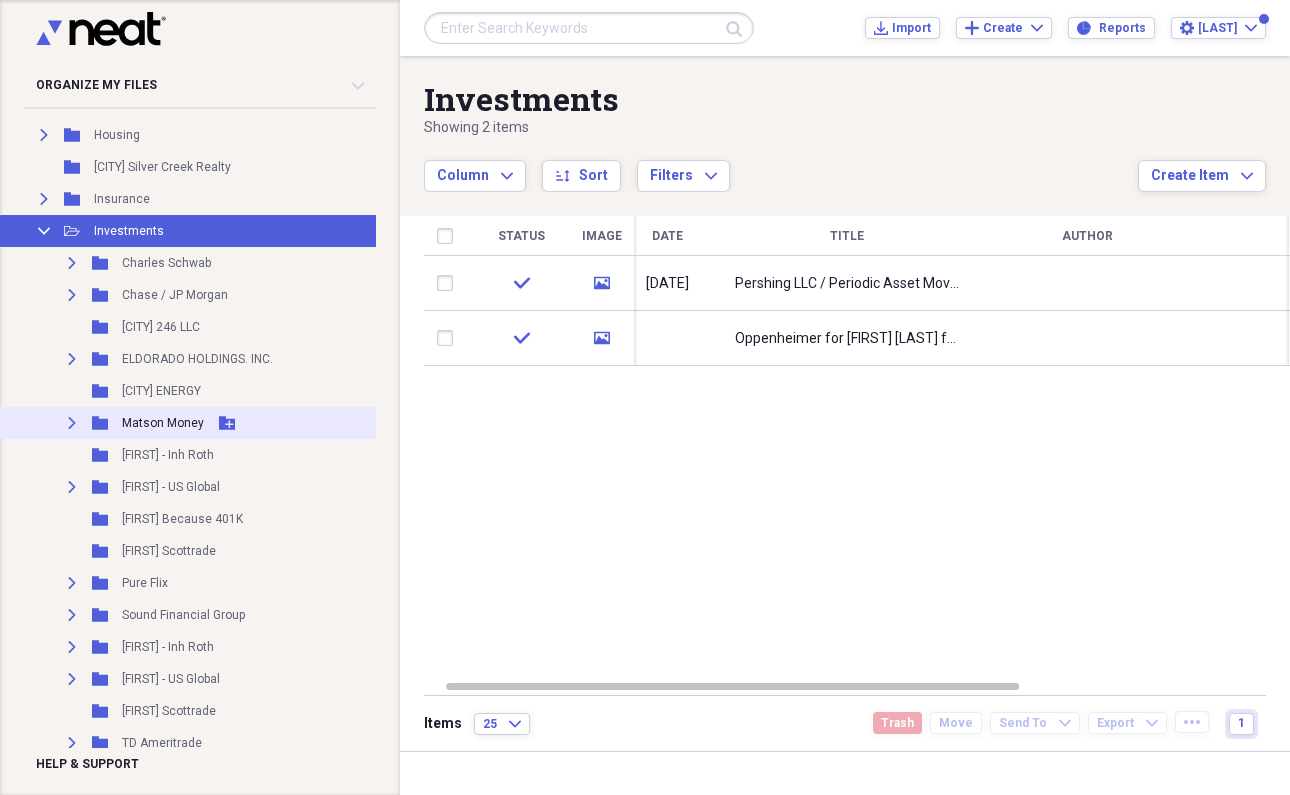 scroll, scrollTop: 384, scrollLeft: 0, axis: vertical 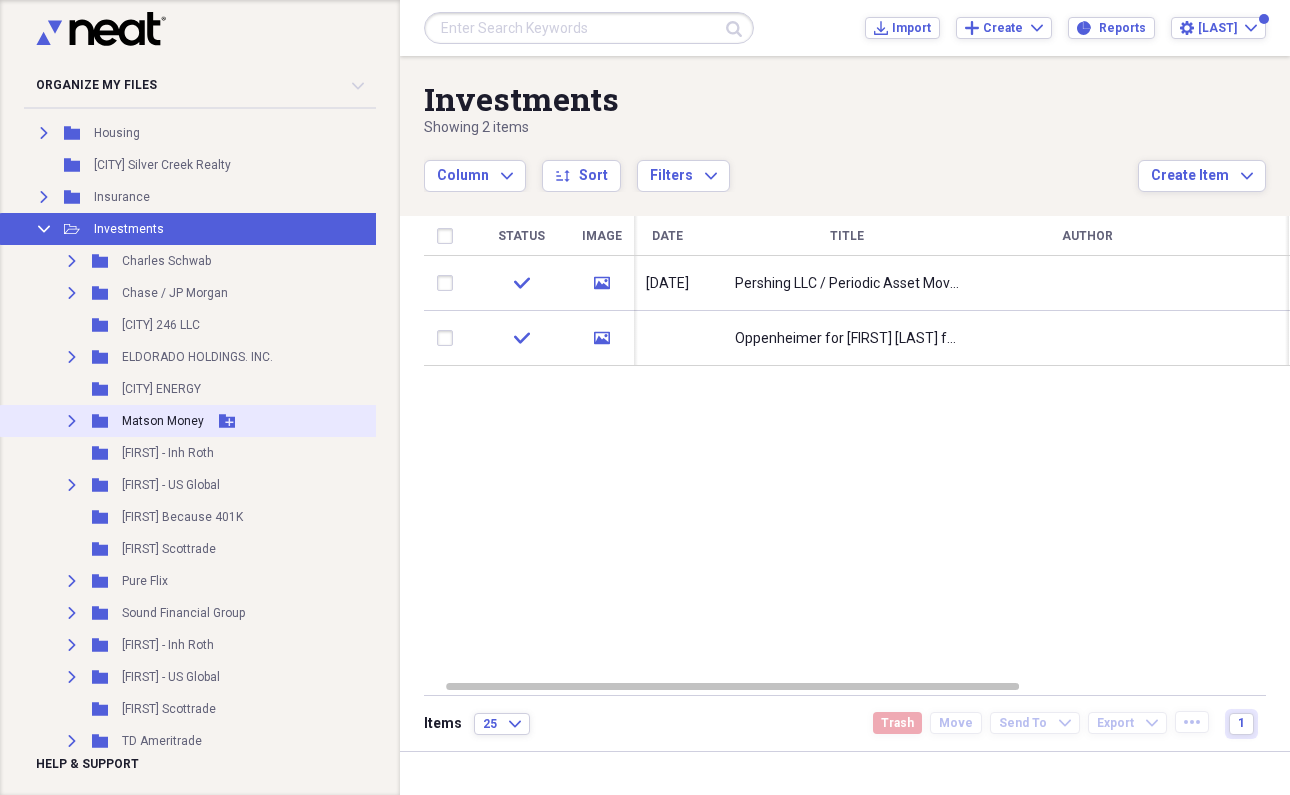 click on "Expand" at bounding box center [72, 421] 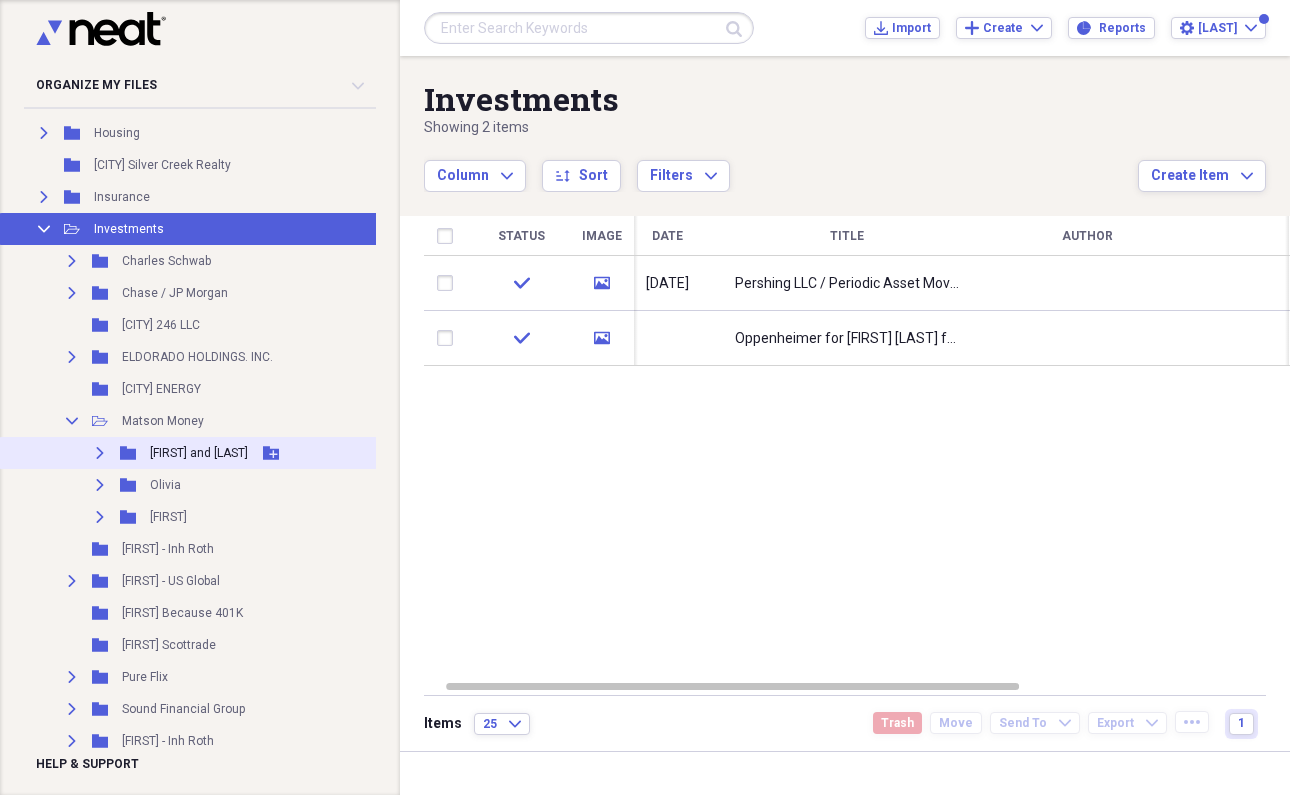 click on "Expand" 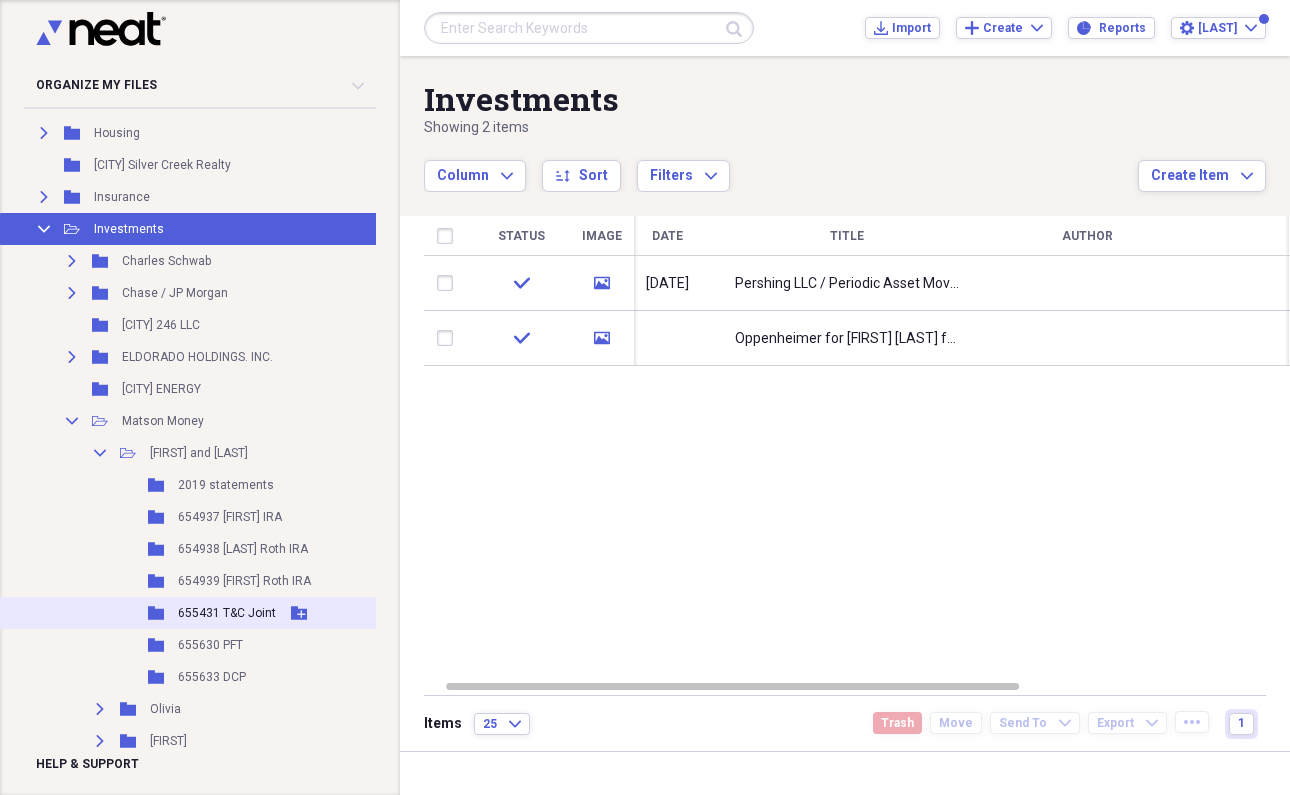click on "655431 T&C Joint" at bounding box center [227, 613] 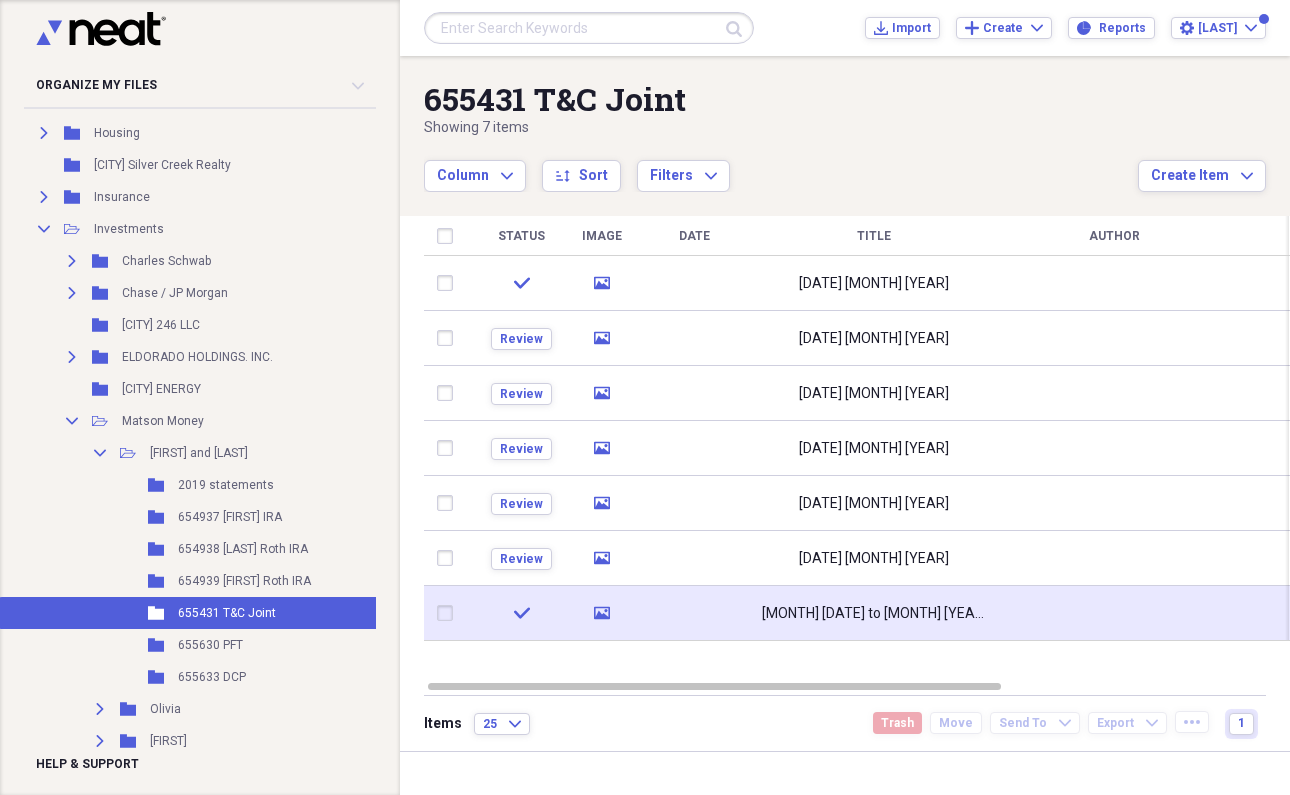 click on "[MONTH] [DATE] to [MONTH] [YEAR]" at bounding box center (874, 614) 